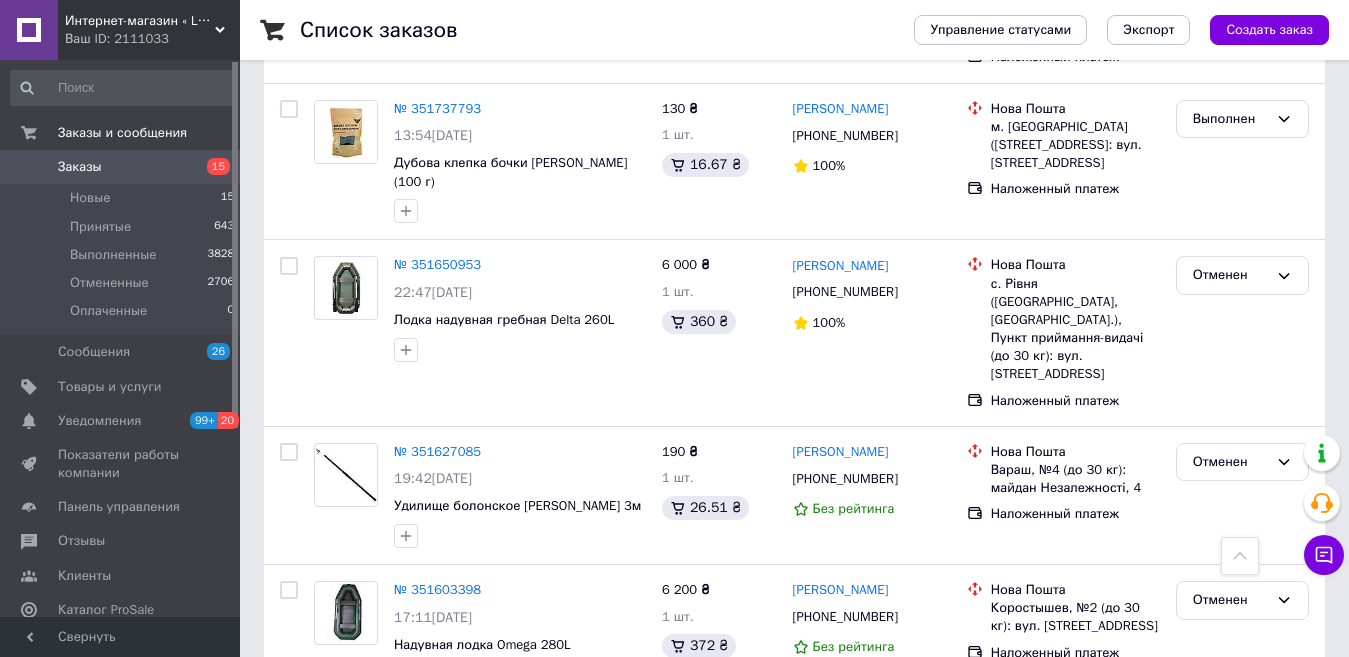 scroll, scrollTop: 2729, scrollLeft: 0, axis: vertical 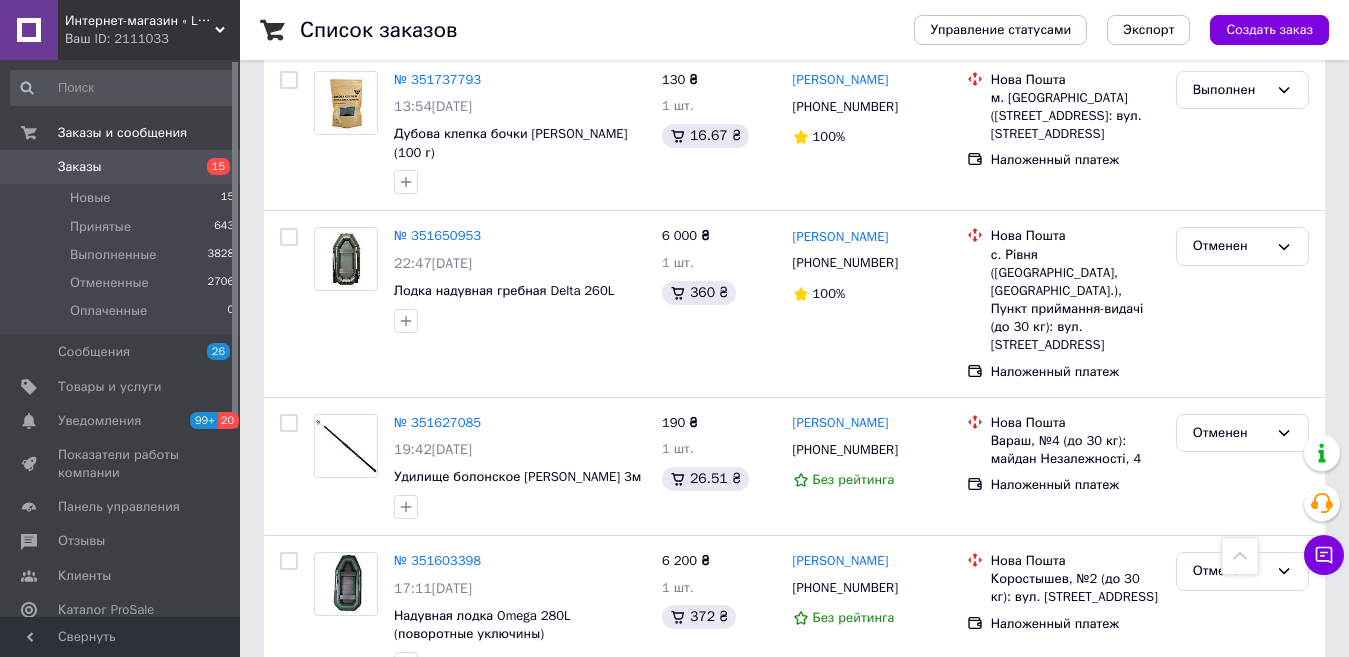 click on "2" at bounding box center [327, 737] 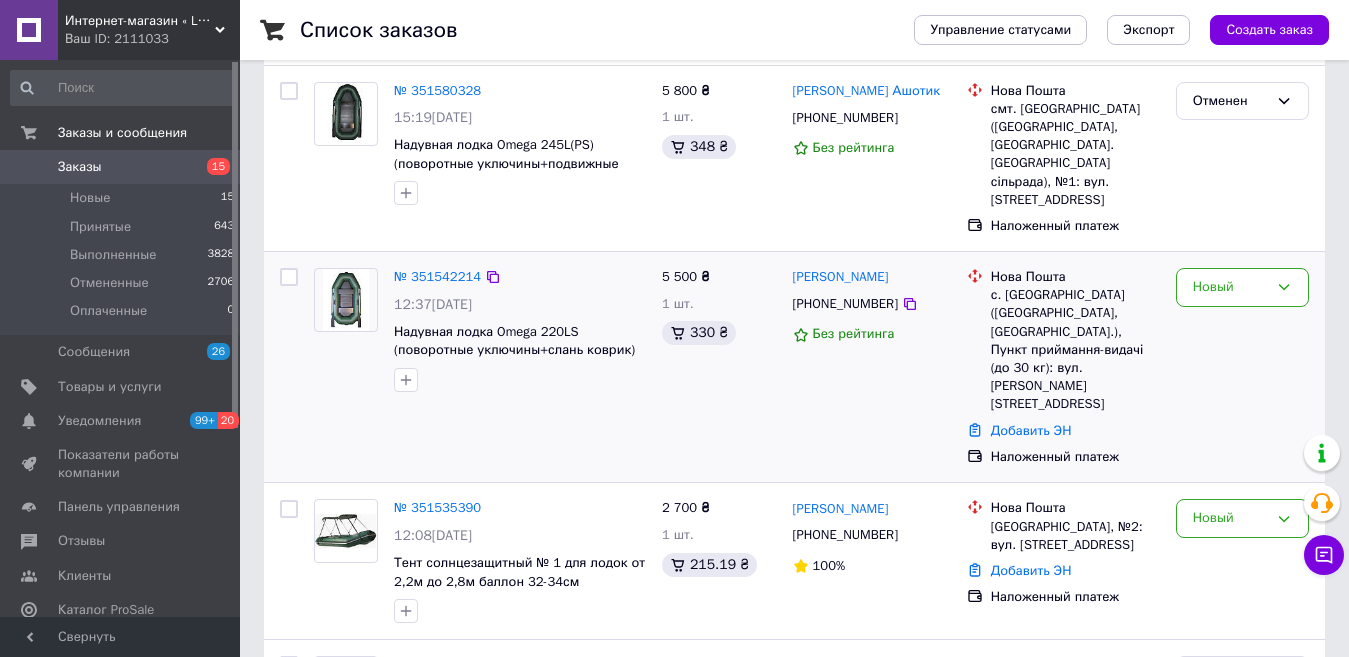 scroll, scrollTop: 200, scrollLeft: 0, axis: vertical 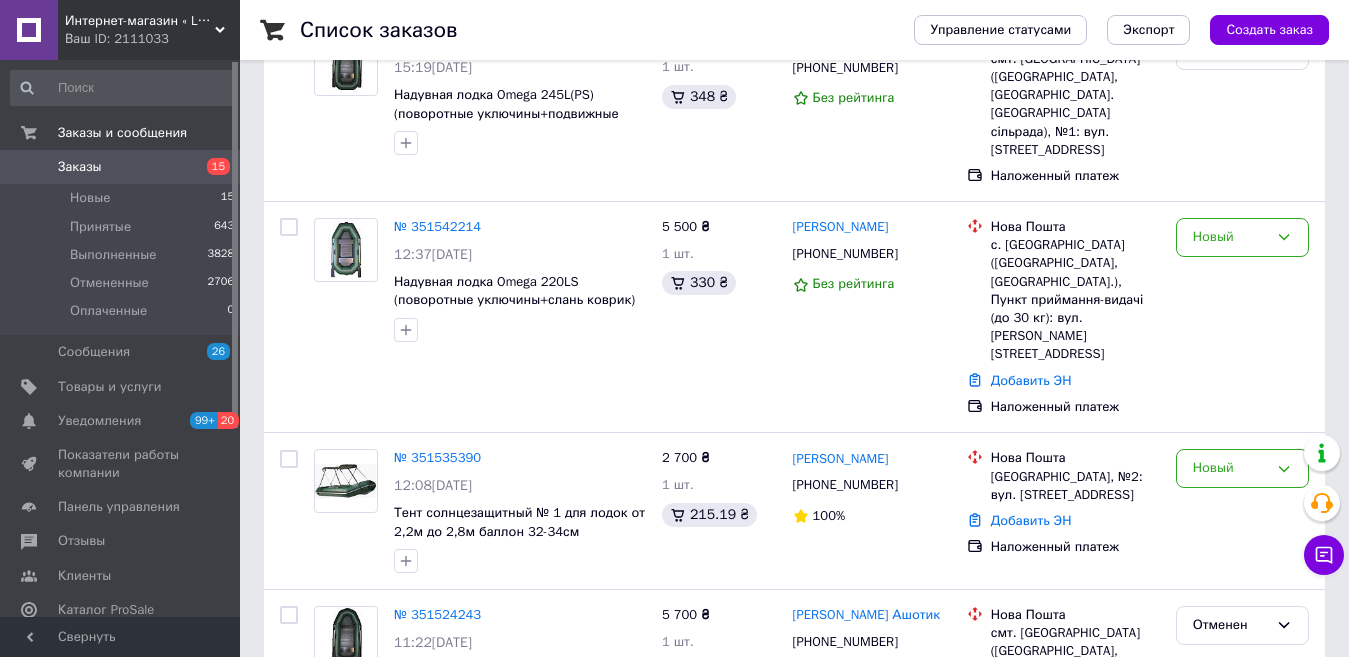 click on "Заказы" at bounding box center [80, 167] 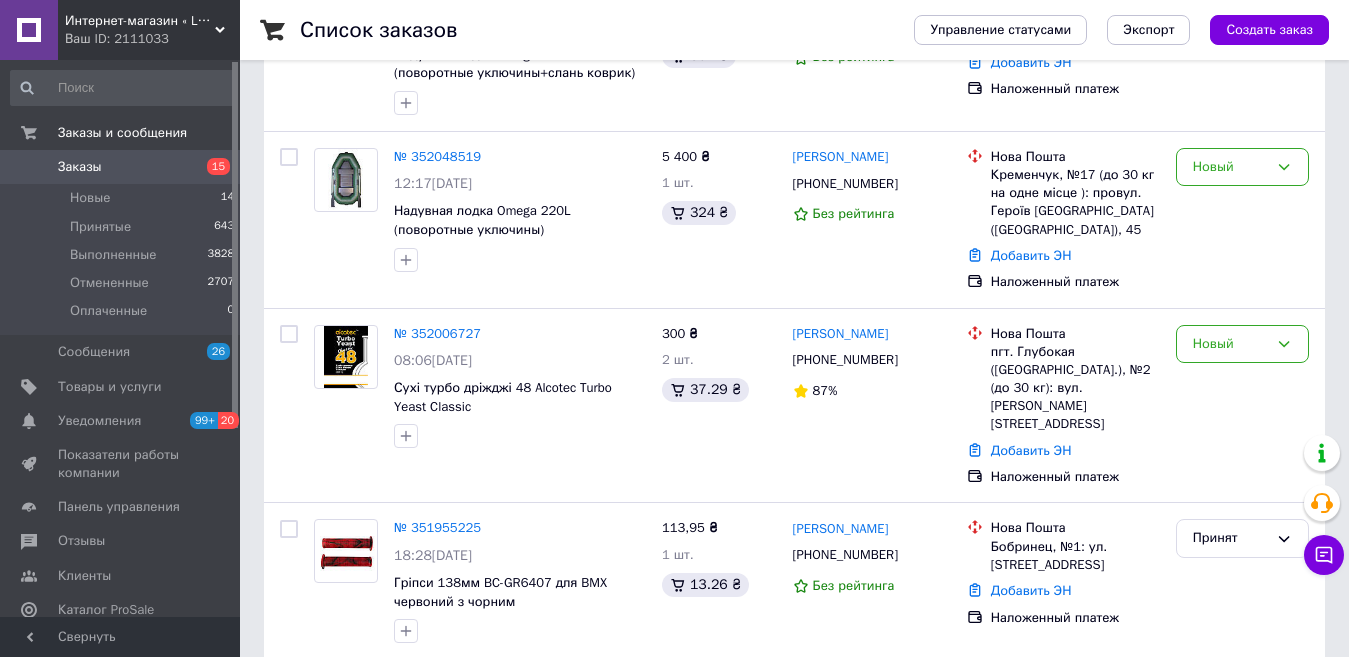scroll, scrollTop: 400, scrollLeft: 0, axis: vertical 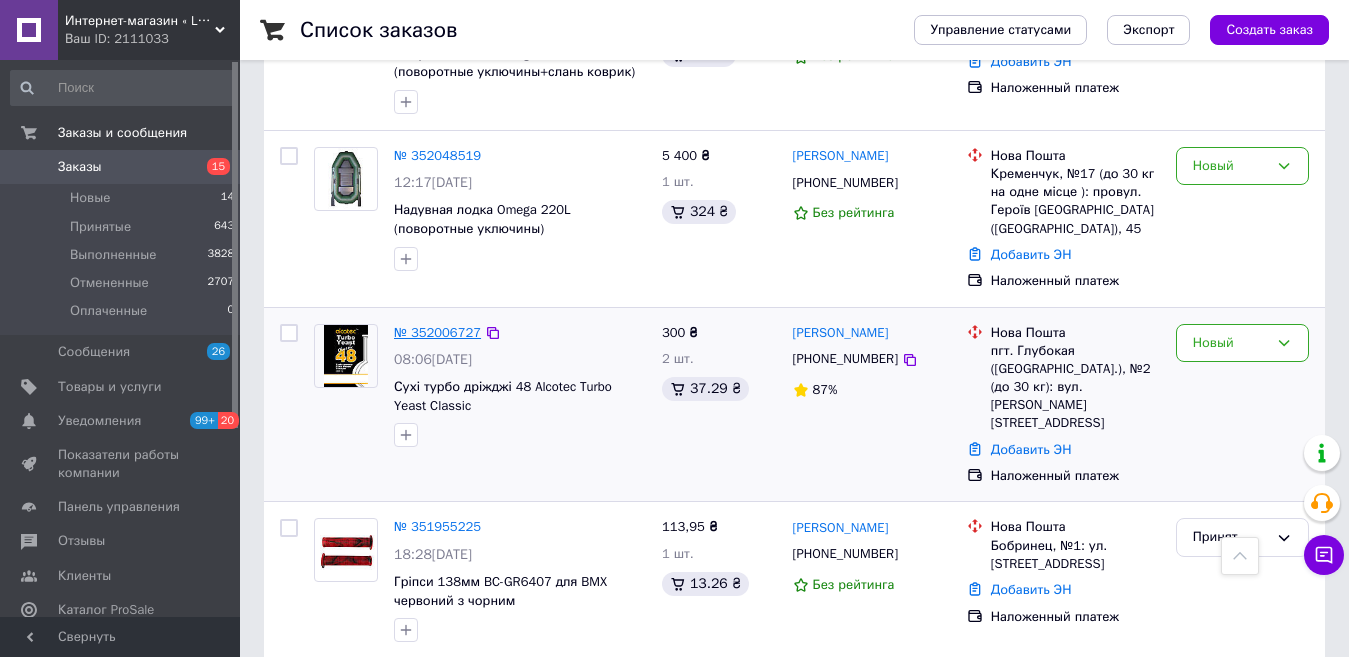 click on "№ 352006727" at bounding box center [437, 332] 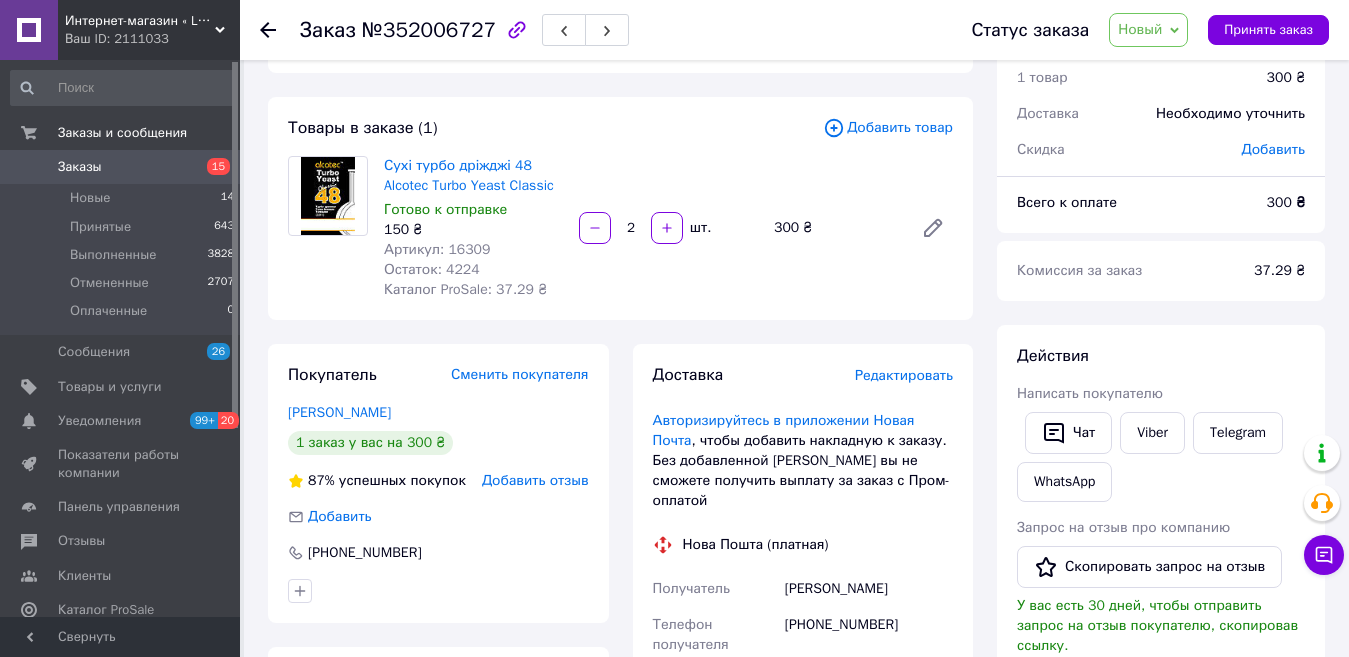 scroll, scrollTop: 0, scrollLeft: 0, axis: both 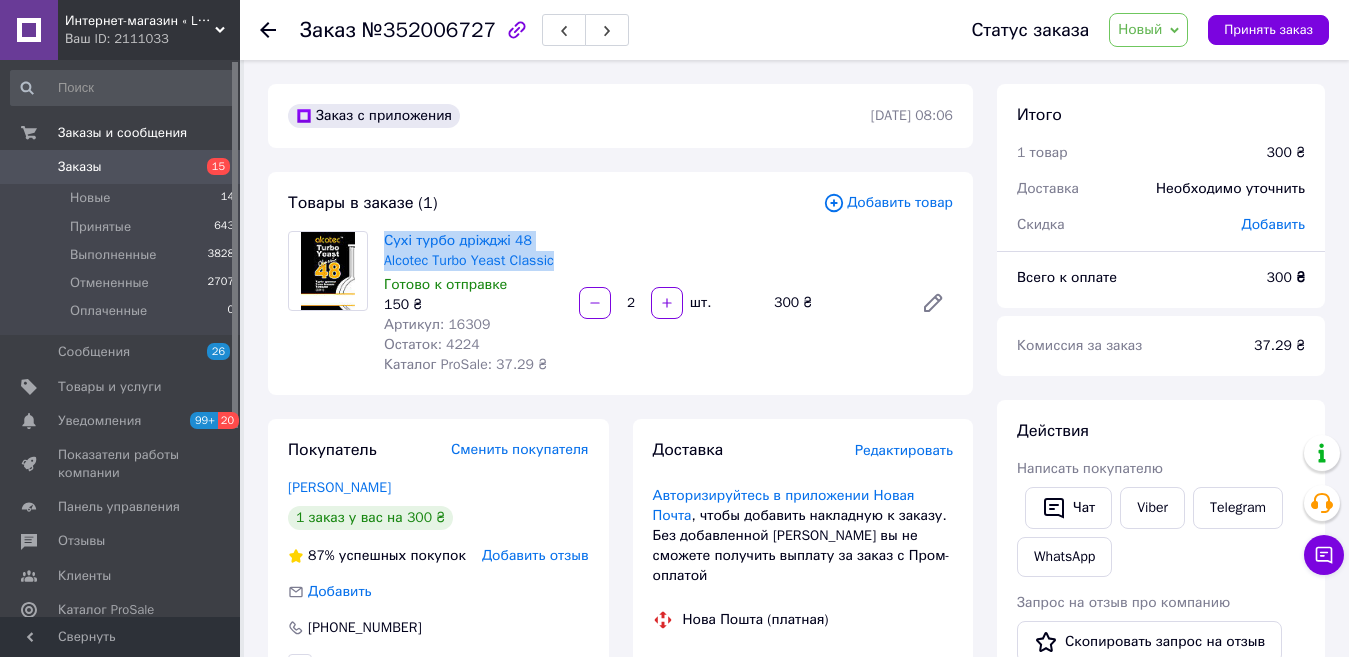 drag, startPoint x: 381, startPoint y: 244, endPoint x: 562, endPoint y: 262, distance: 181.89282 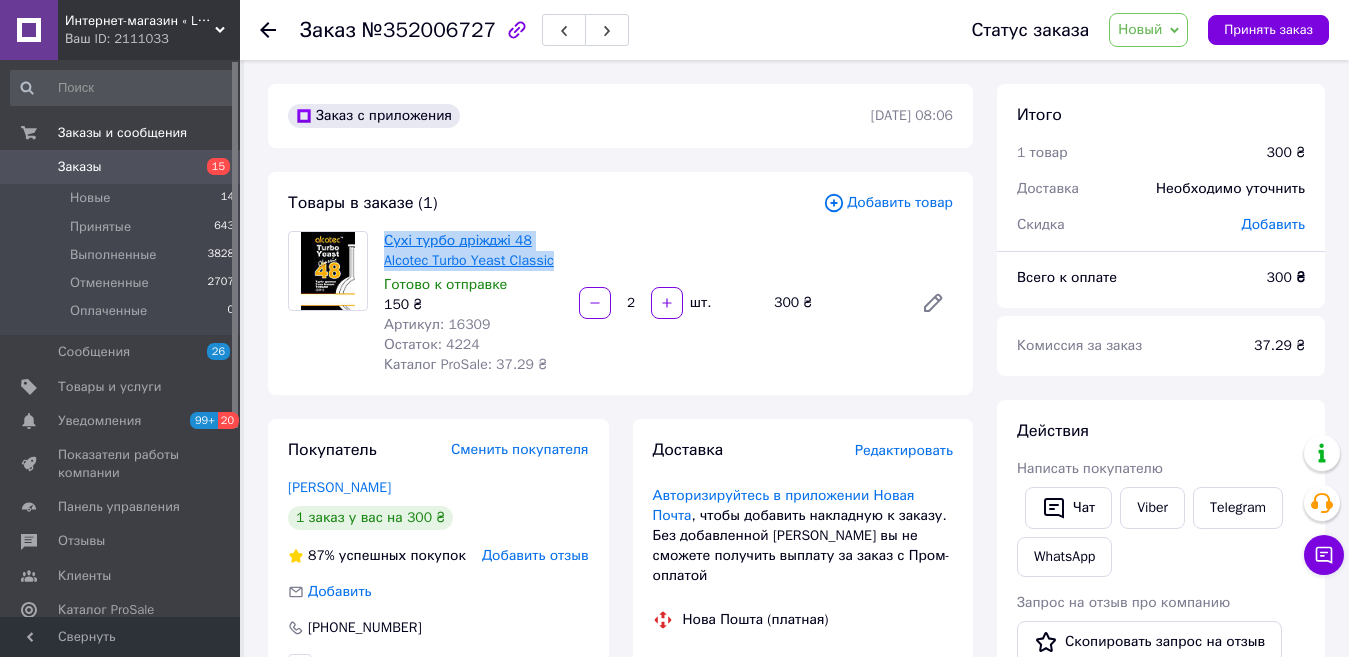 copy on "Сухі турбо дріжджі 48 Alcotec Turbo Yeast Classic" 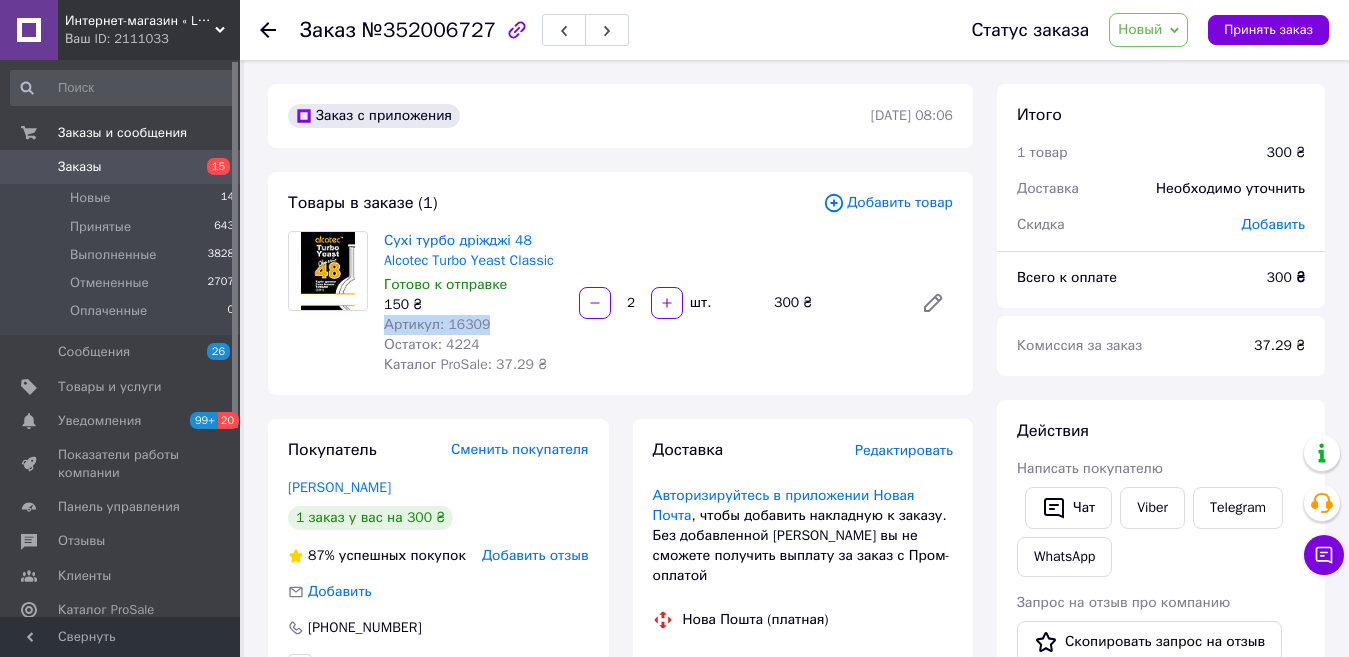drag, startPoint x: 496, startPoint y: 324, endPoint x: 382, endPoint y: 331, distance: 114.21471 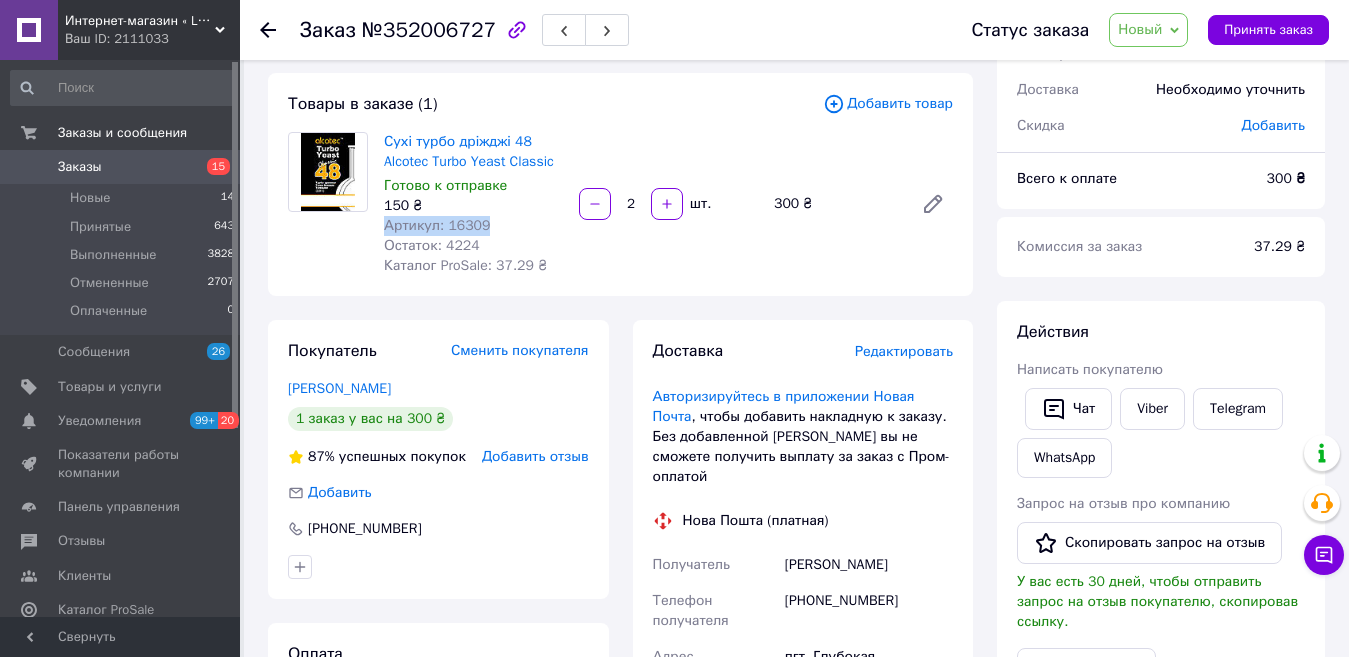 scroll, scrollTop: 100, scrollLeft: 0, axis: vertical 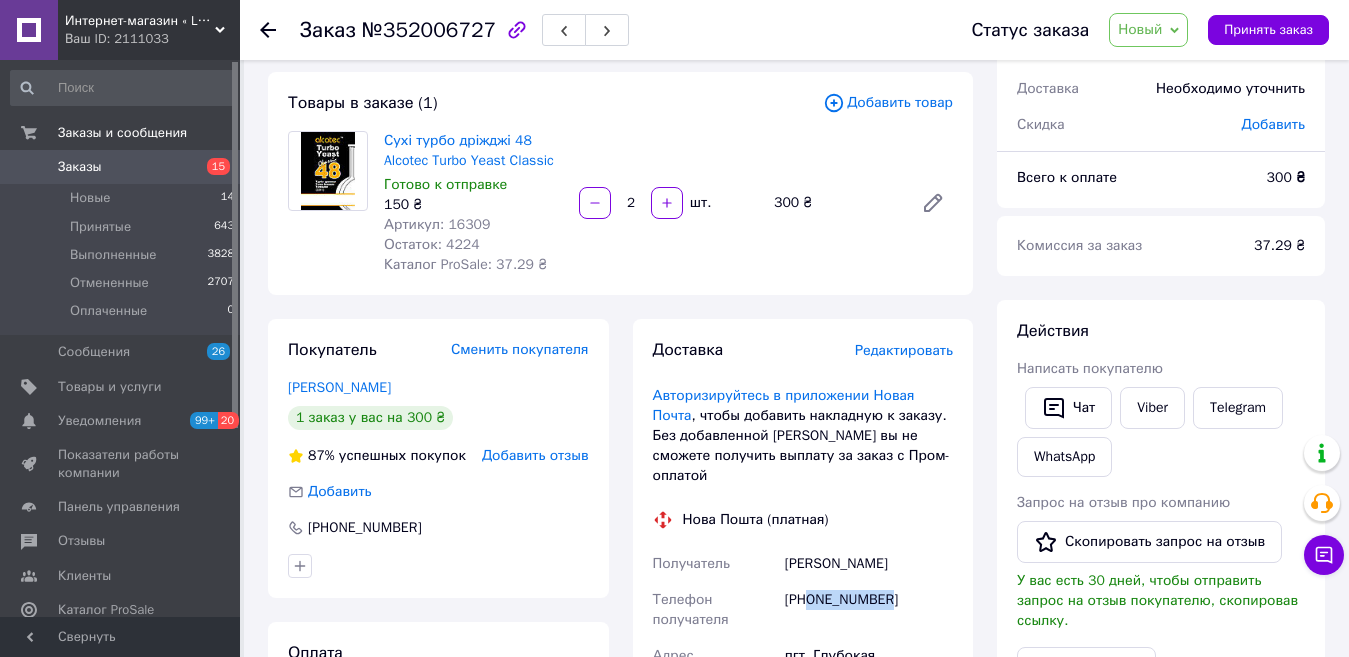 drag, startPoint x: 900, startPoint y: 582, endPoint x: 801, endPoint y: 581, distance: 99.00505 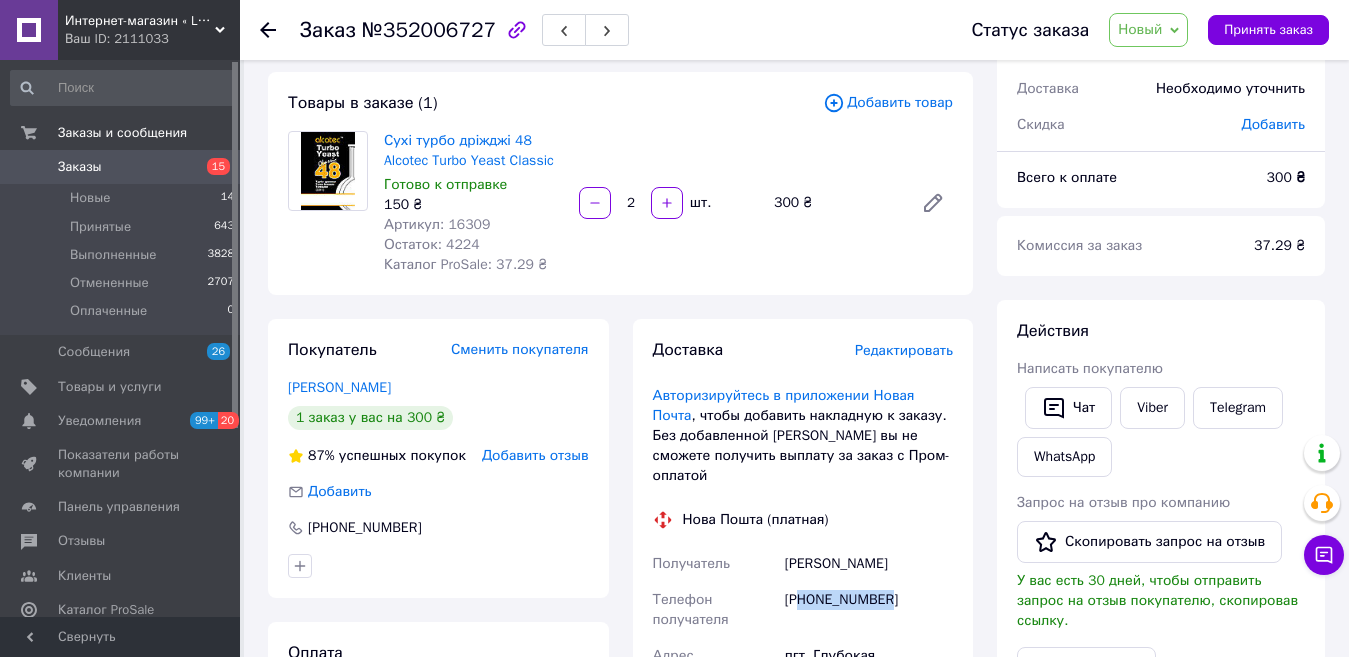 copy on "80980778387" 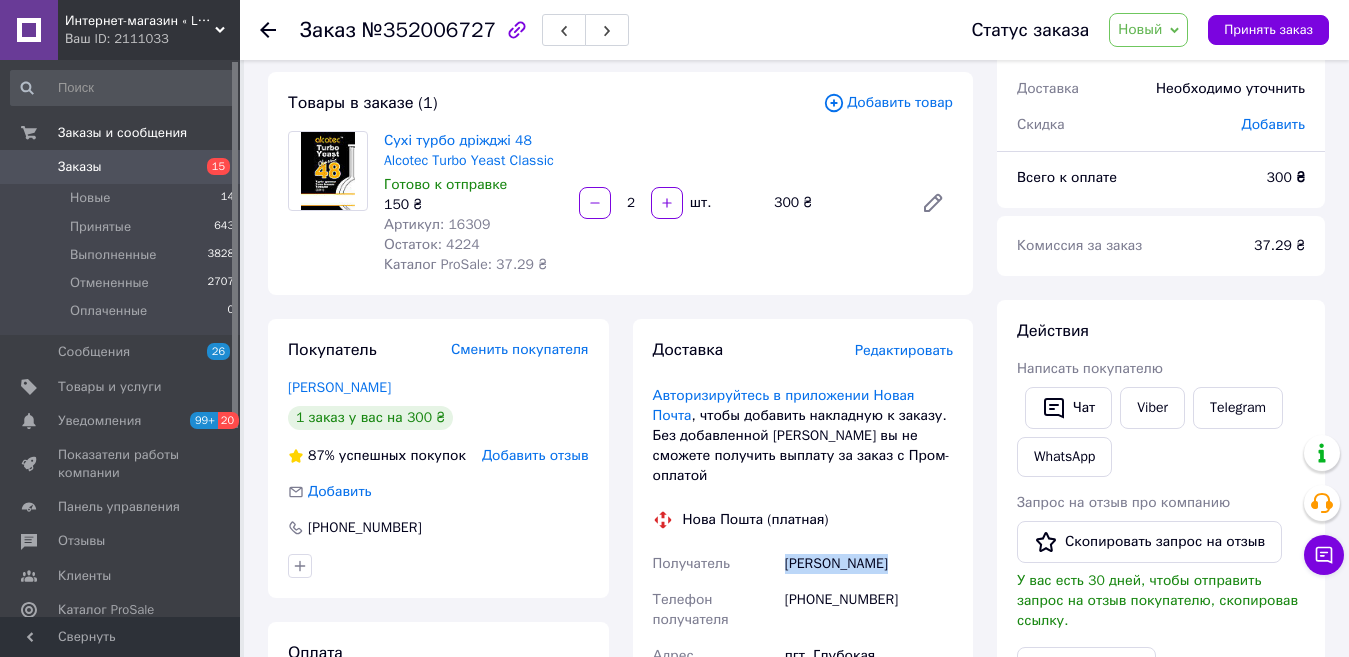 drag, startPoint x: 894, startPoint y: 541, endPoint x: 782, endPoint y: 541, distance: 112 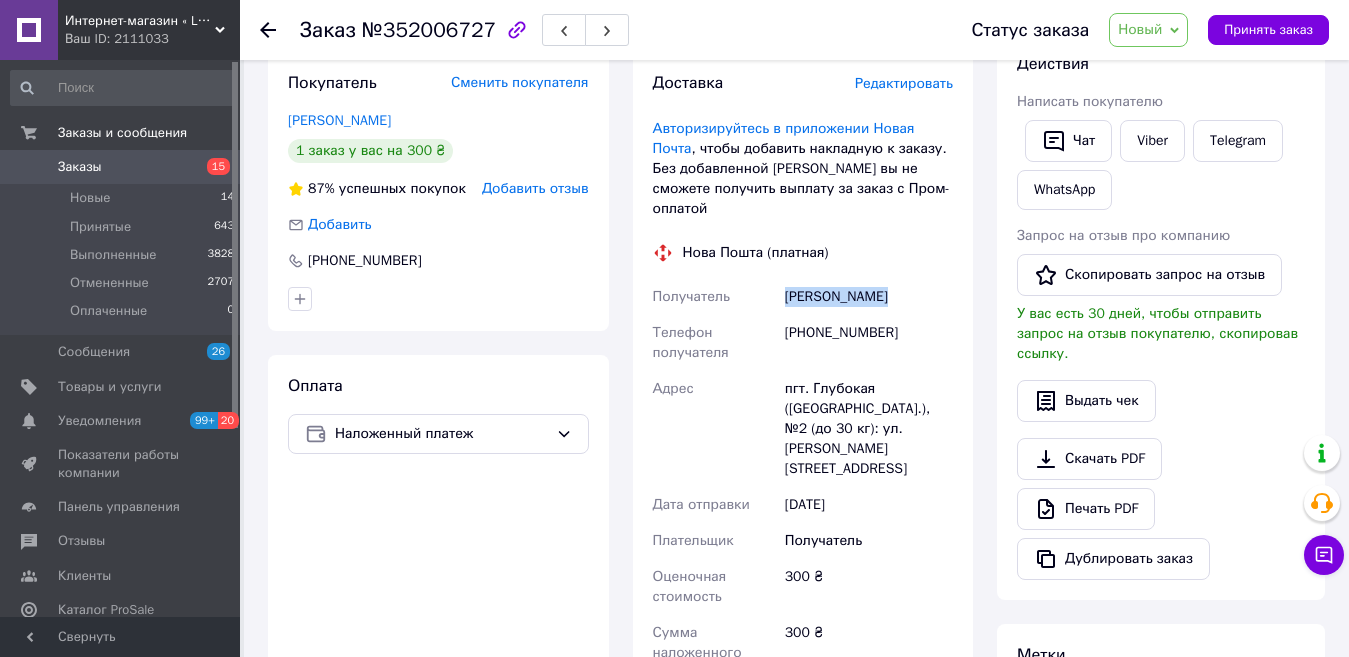 scroll, scrollTop: 400, scrollLeft: 0, axis: vertical 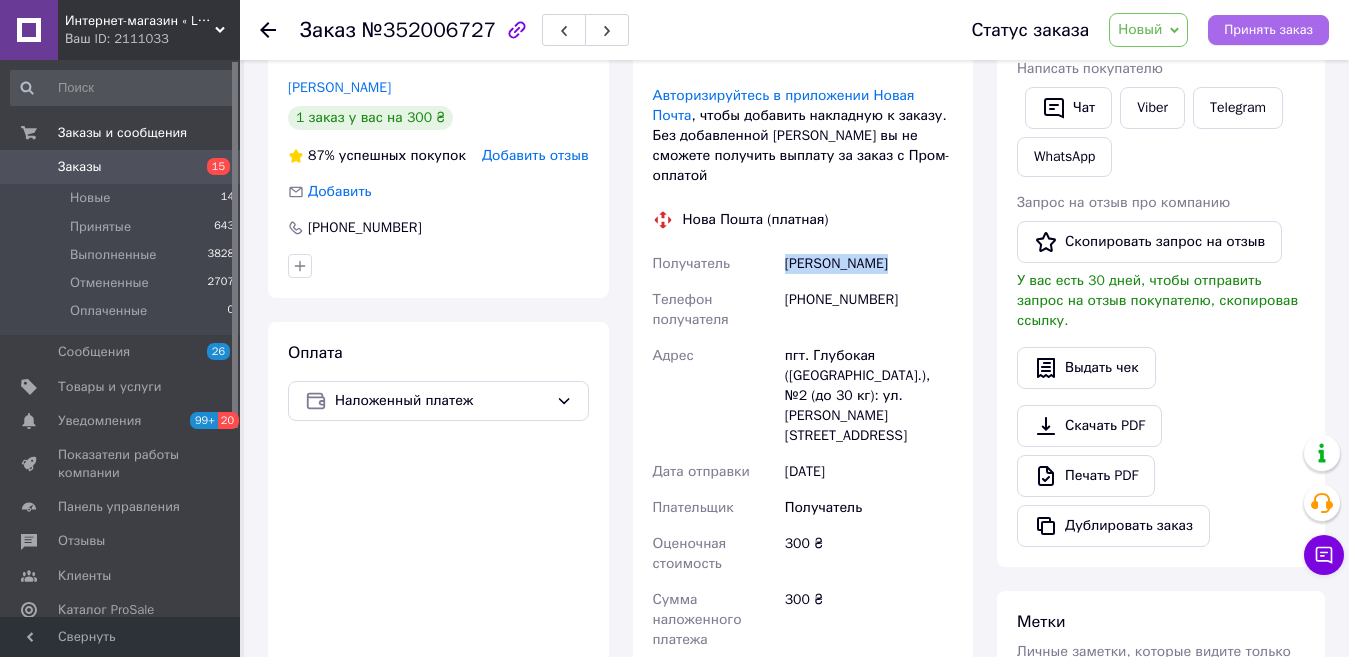 click on "Принять заказ" at bounding box center (1268, 30) 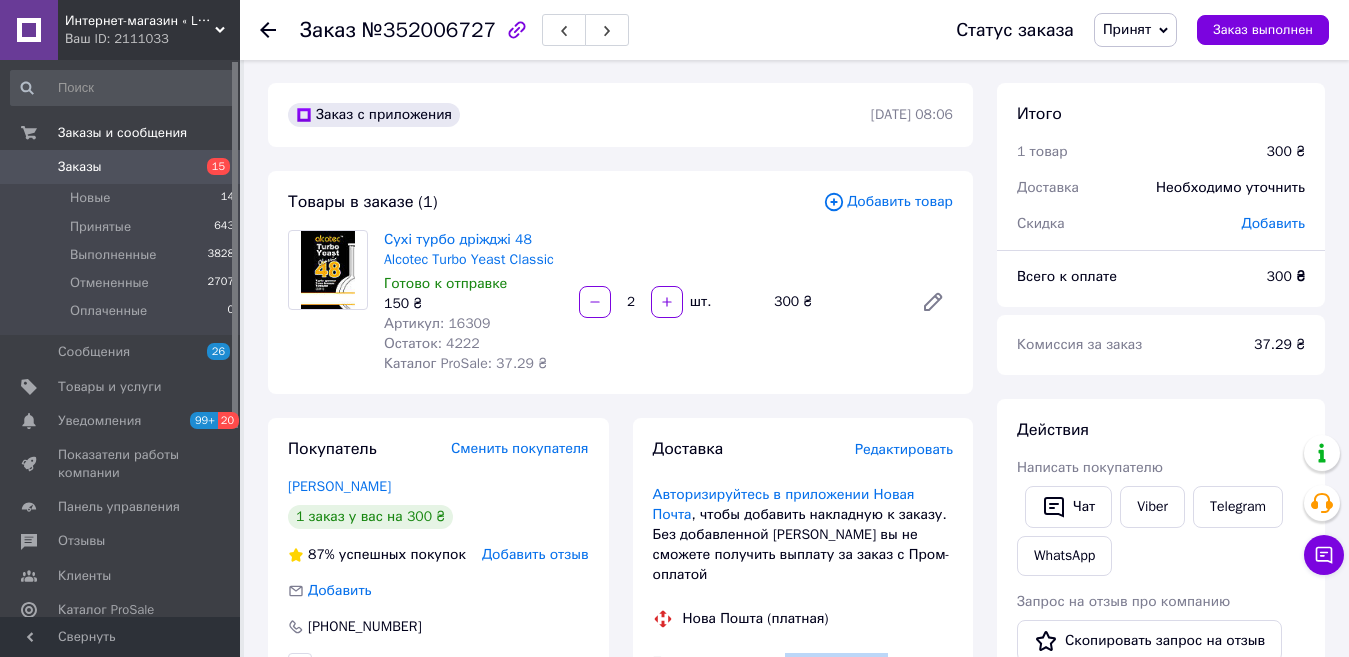 scroll, scrollTop: 0, scrollLeft: 0, axis: both 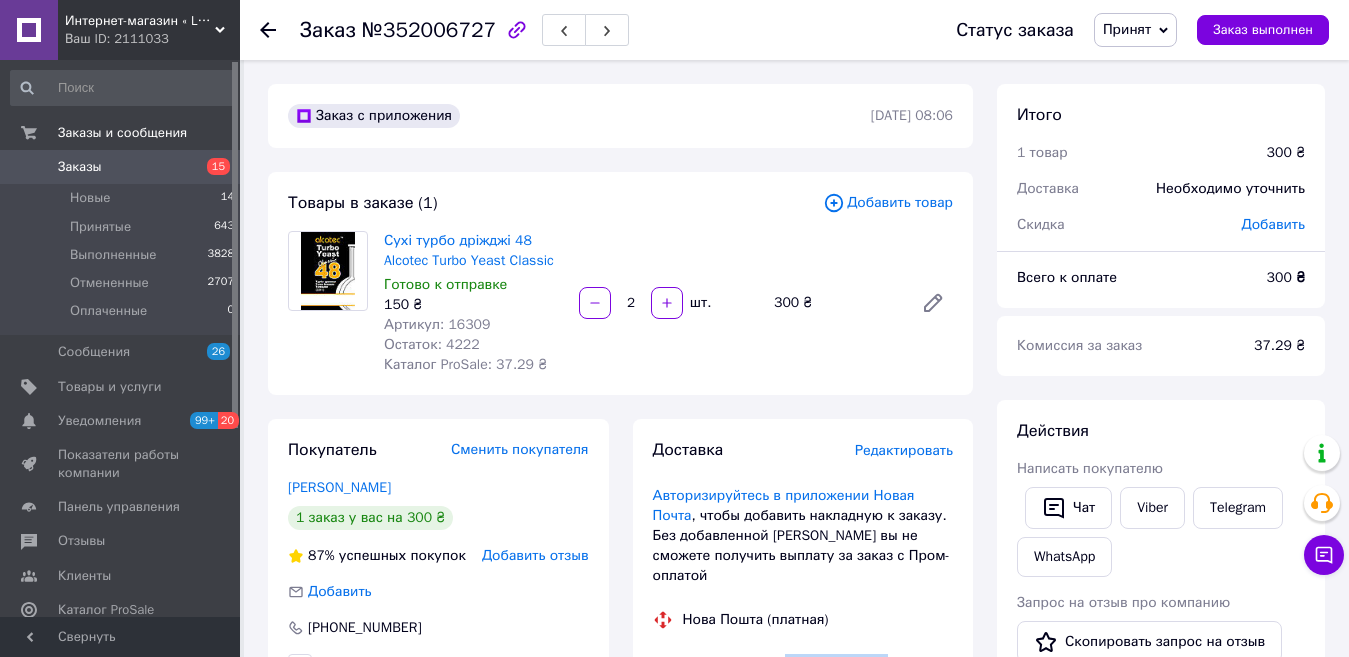 click on "Заказы" at bounding box center (80, 167) 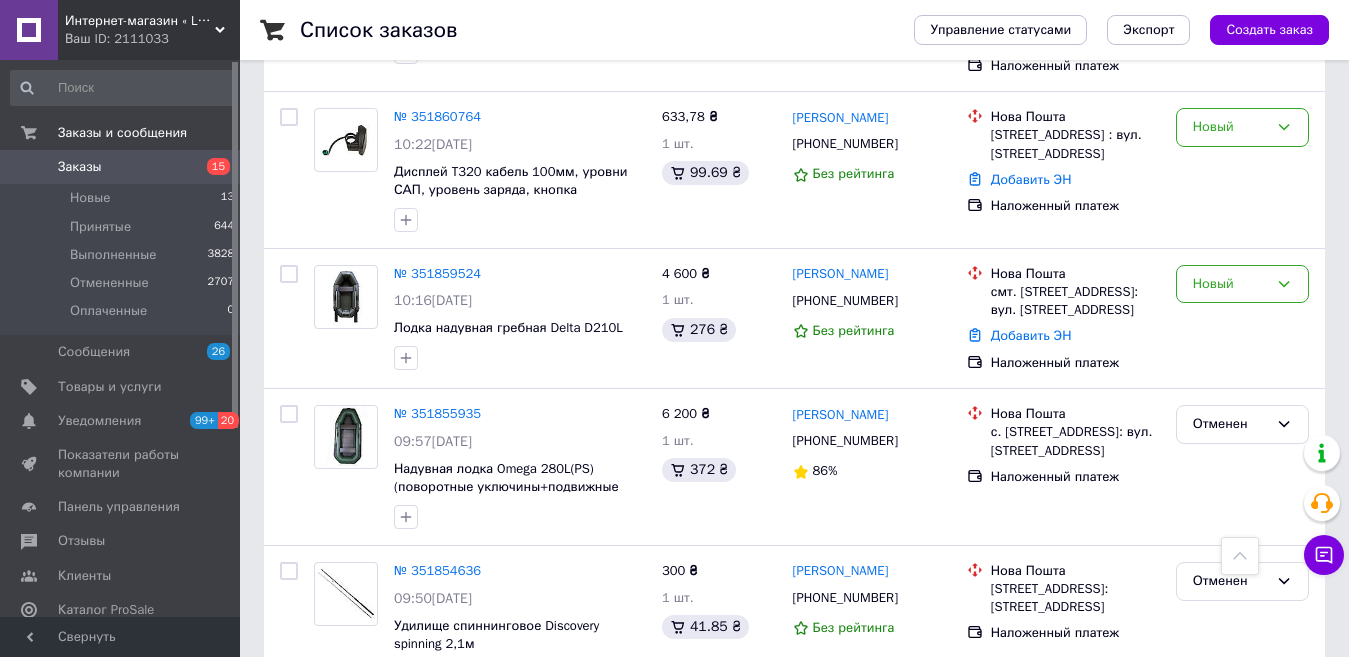 scroll, scrollTop: 1300, scrollLeft: 0, axis: vertical 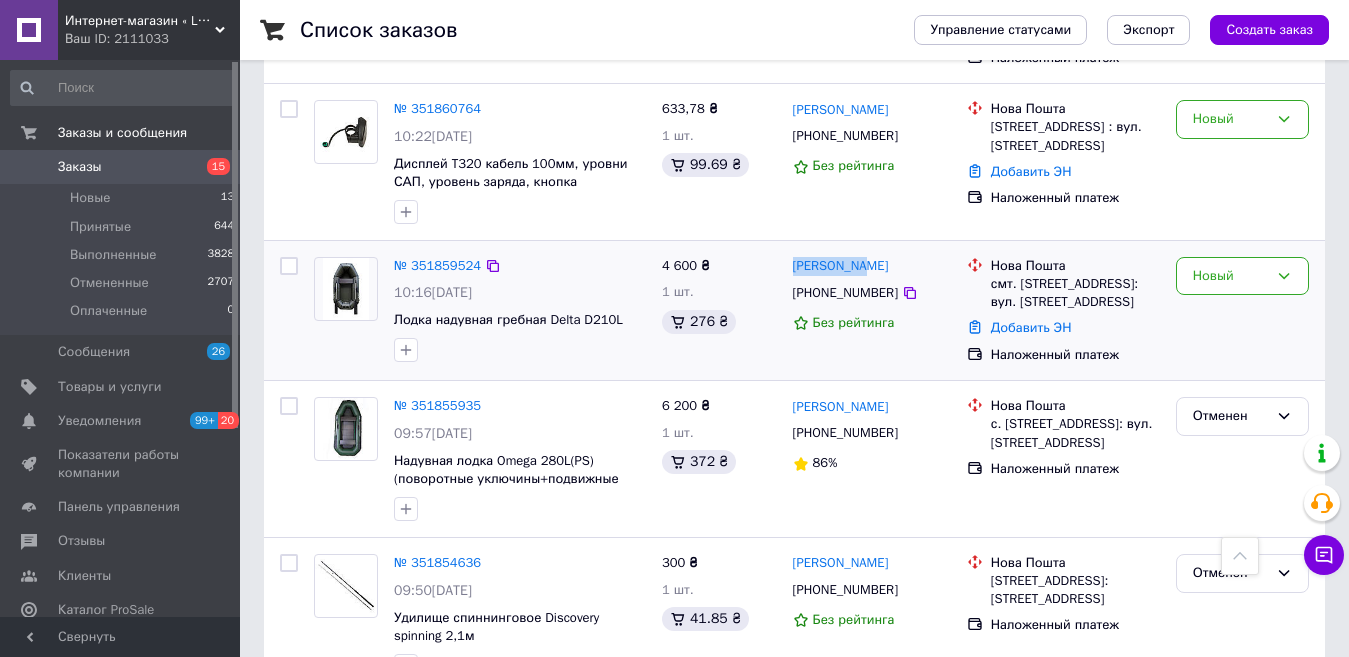drag, startPoint x: 876, startPoint y: 221, endPoint x: 790, endPoint y: 216, distance: 86.145226 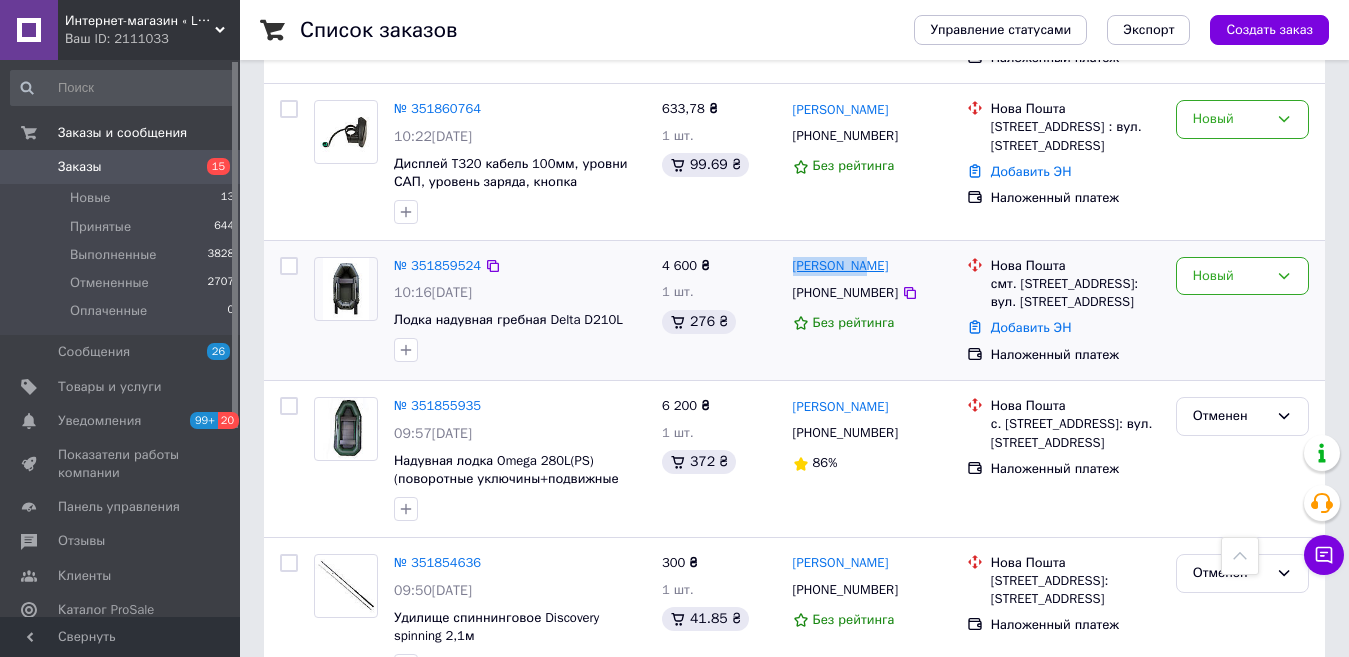 copy on "[PERSON_NAME]" 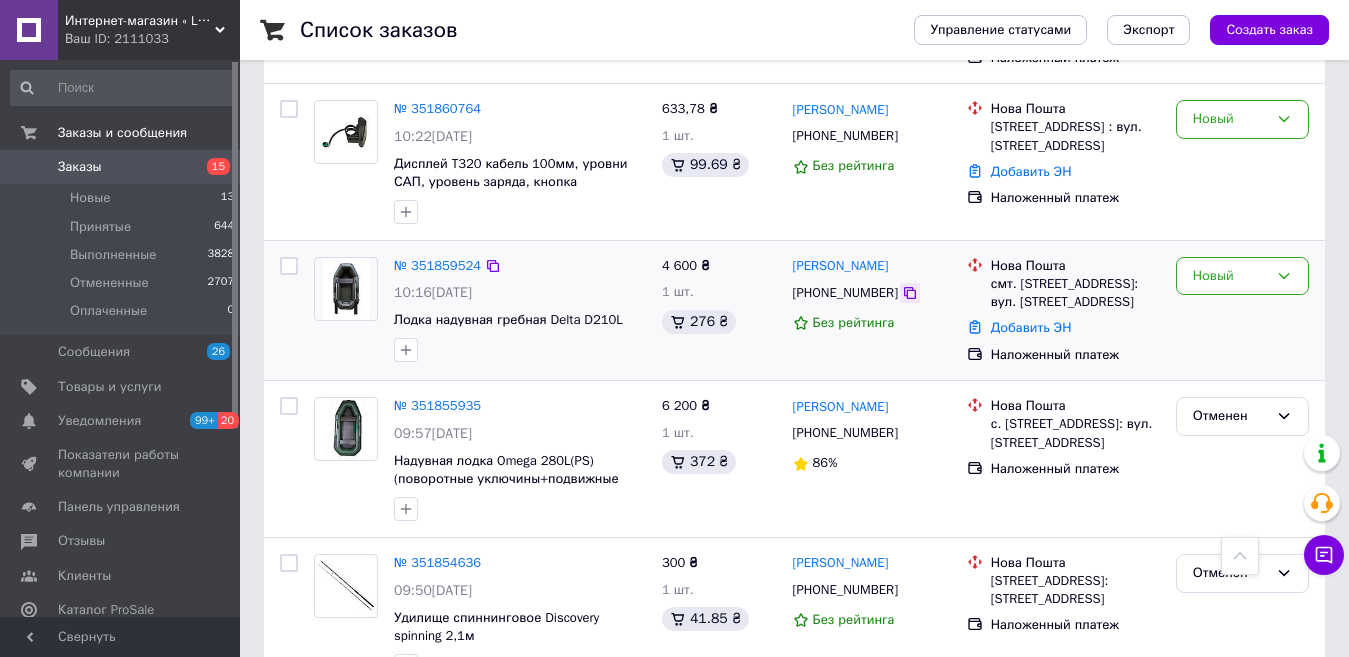 click 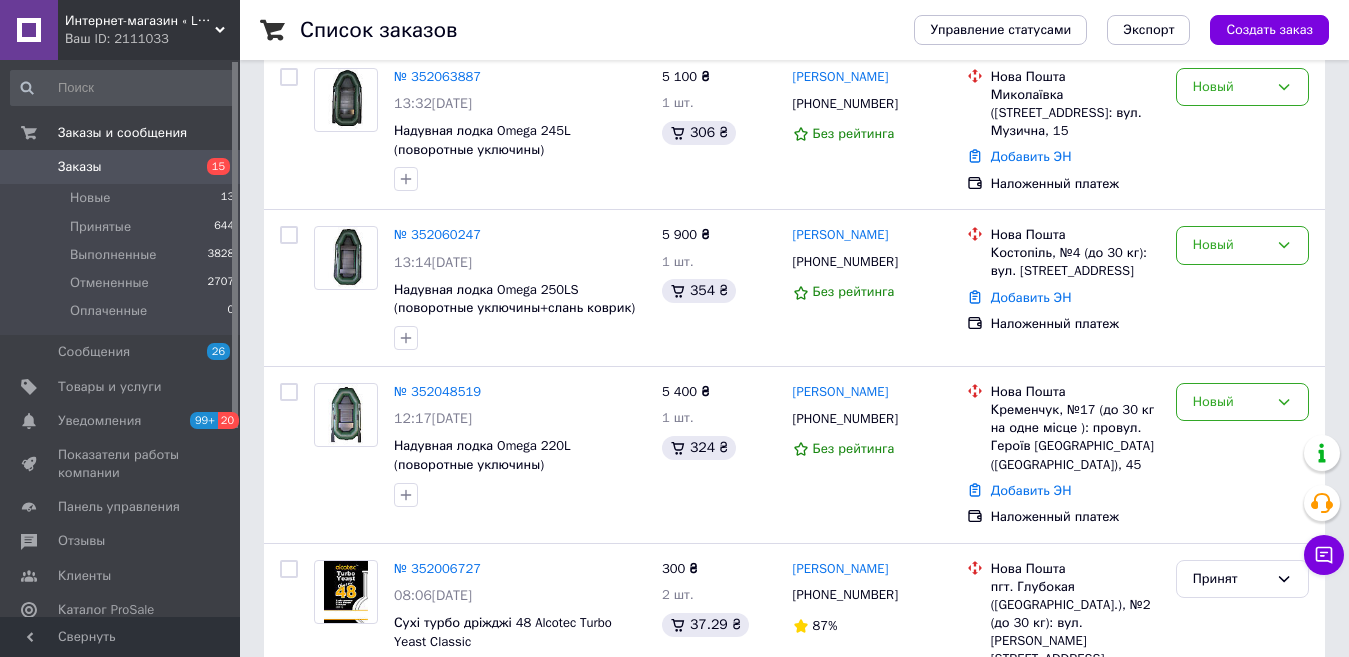 scroll, scrollTop: 200, scrollLeft: 0, axis: vertical 